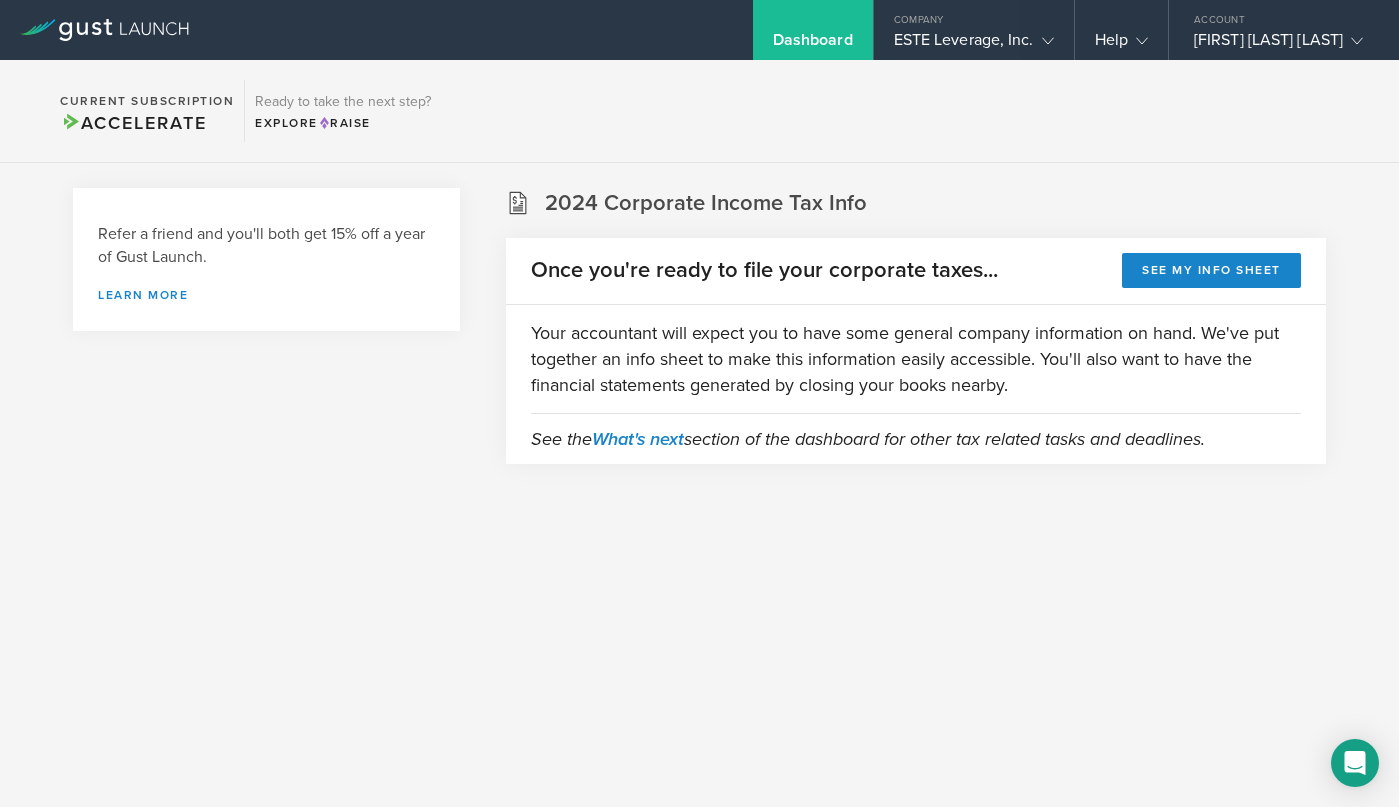 scroll, scrollTop: 0, scrollLeft: 0, axis: both 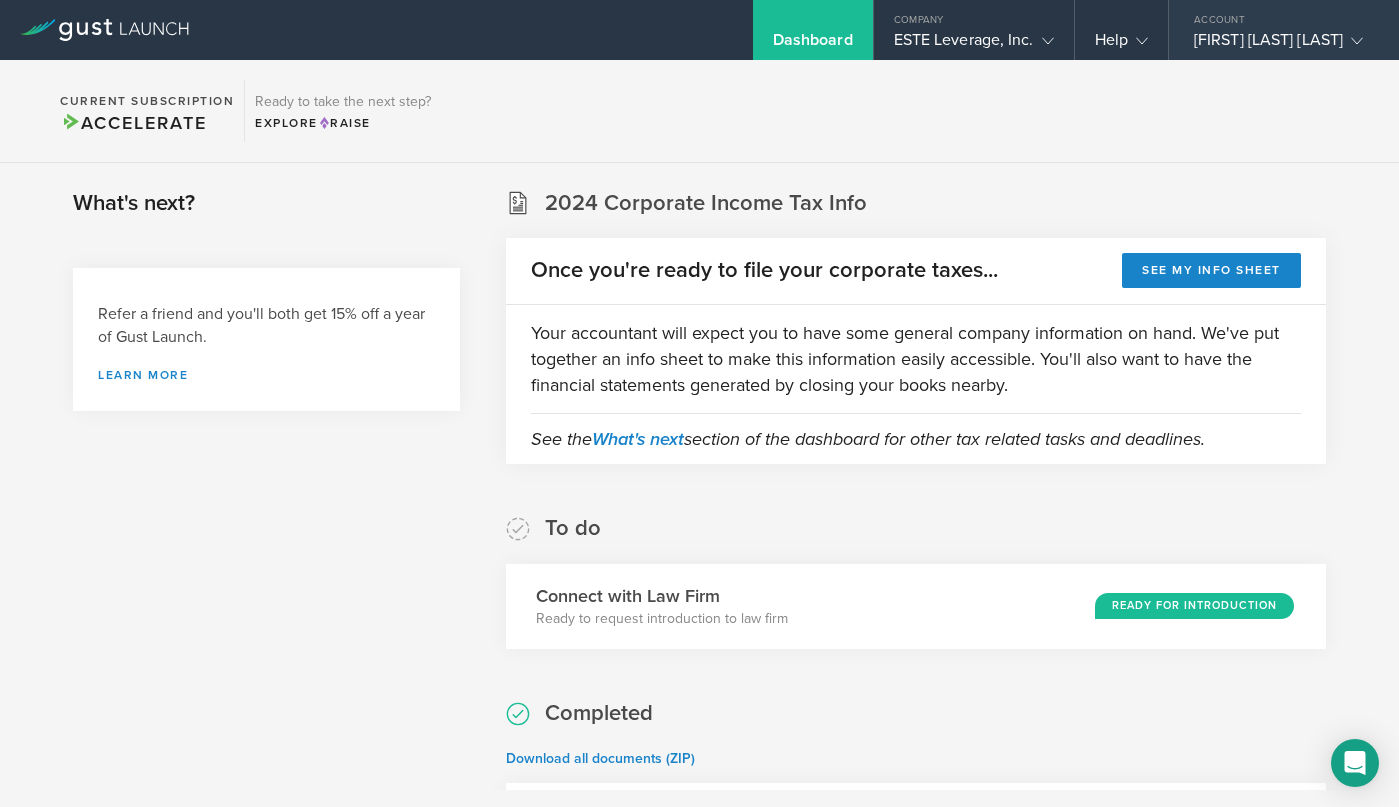 click on "[FIRST] [LAST] [LAST]" at bounding box center (1279, 45) 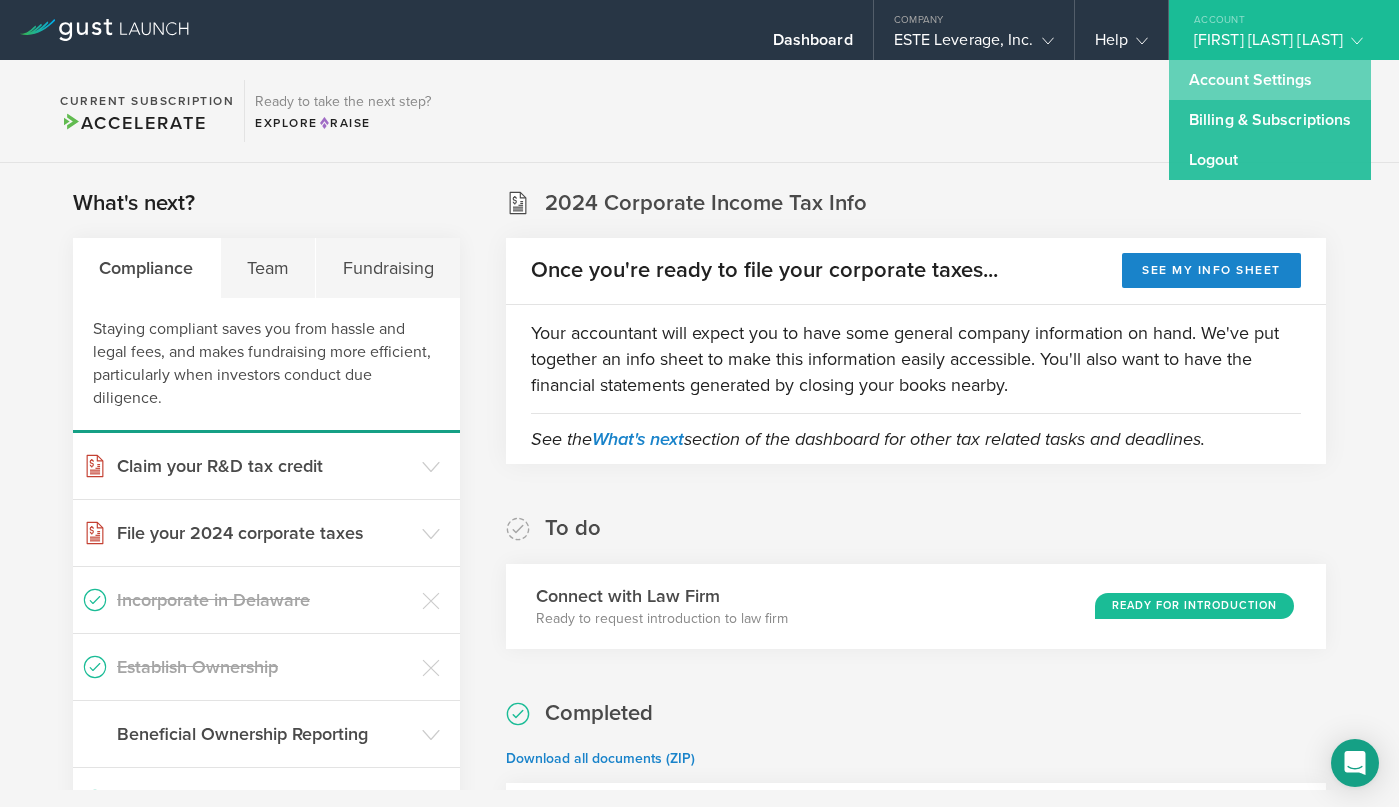 click on "Account Settings" at bounding box center [1270, 80] 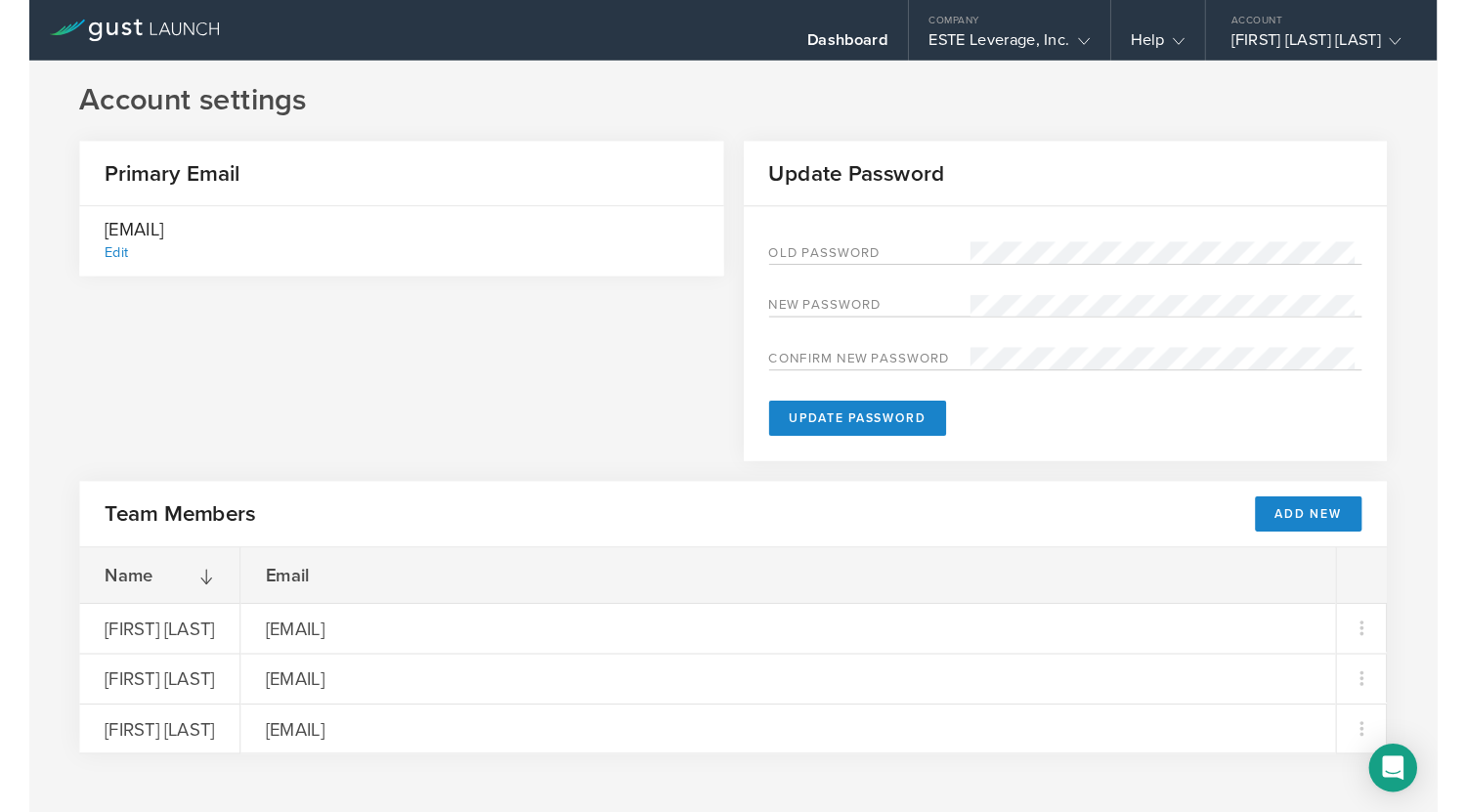 scroll, scrollTop: 17, scrollLeft: 0, axis: vertical 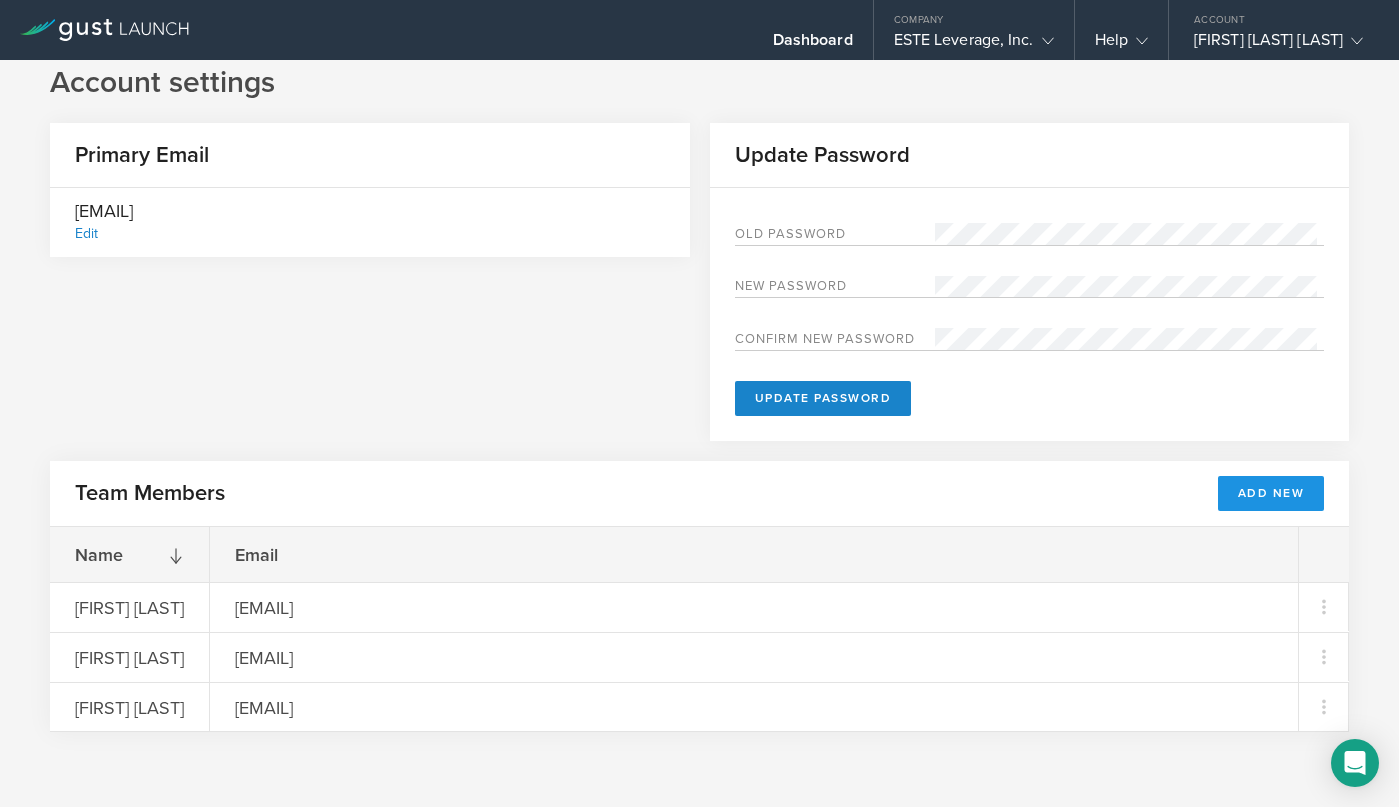 click on "Add New" at bounding box center [1271, 493] 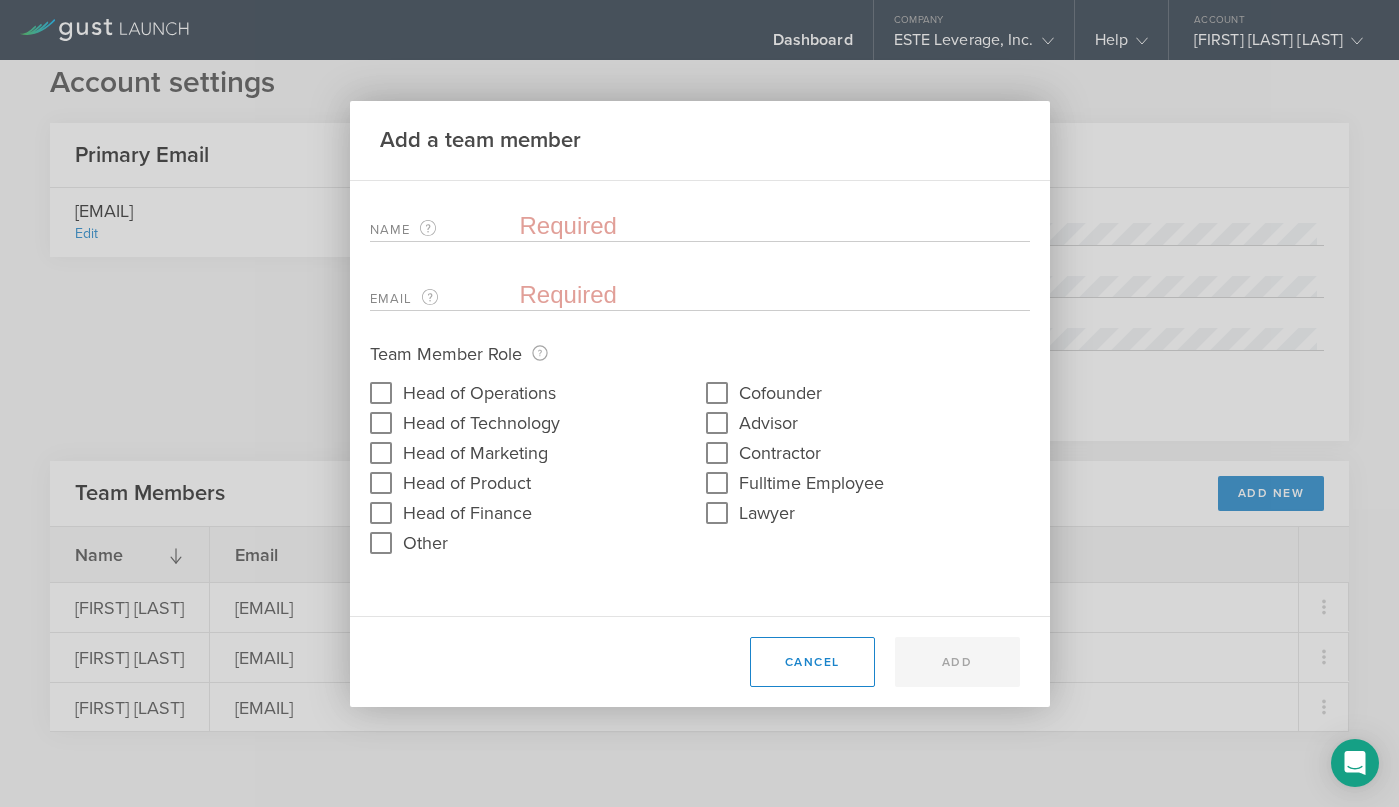 click at bounding box center [775, 226] 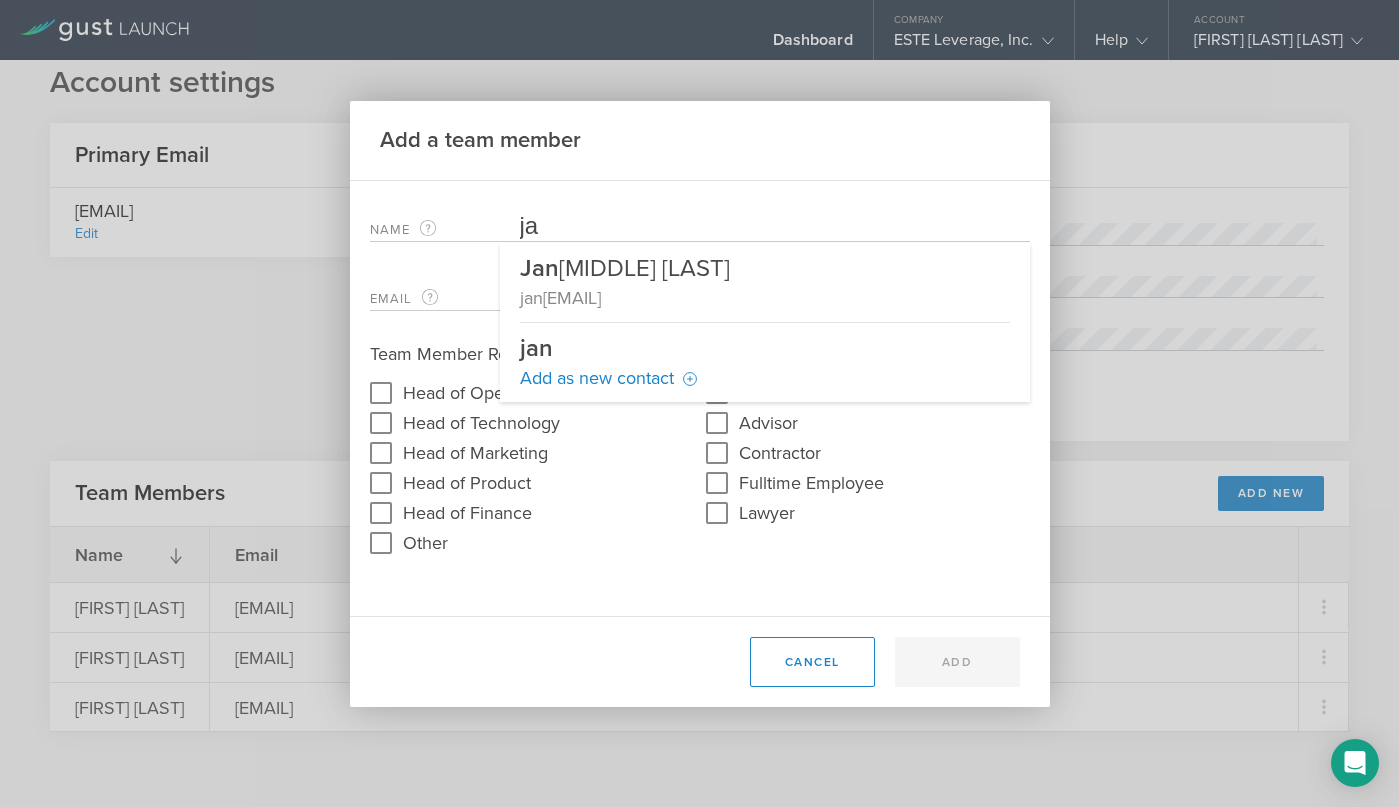 type on "j" 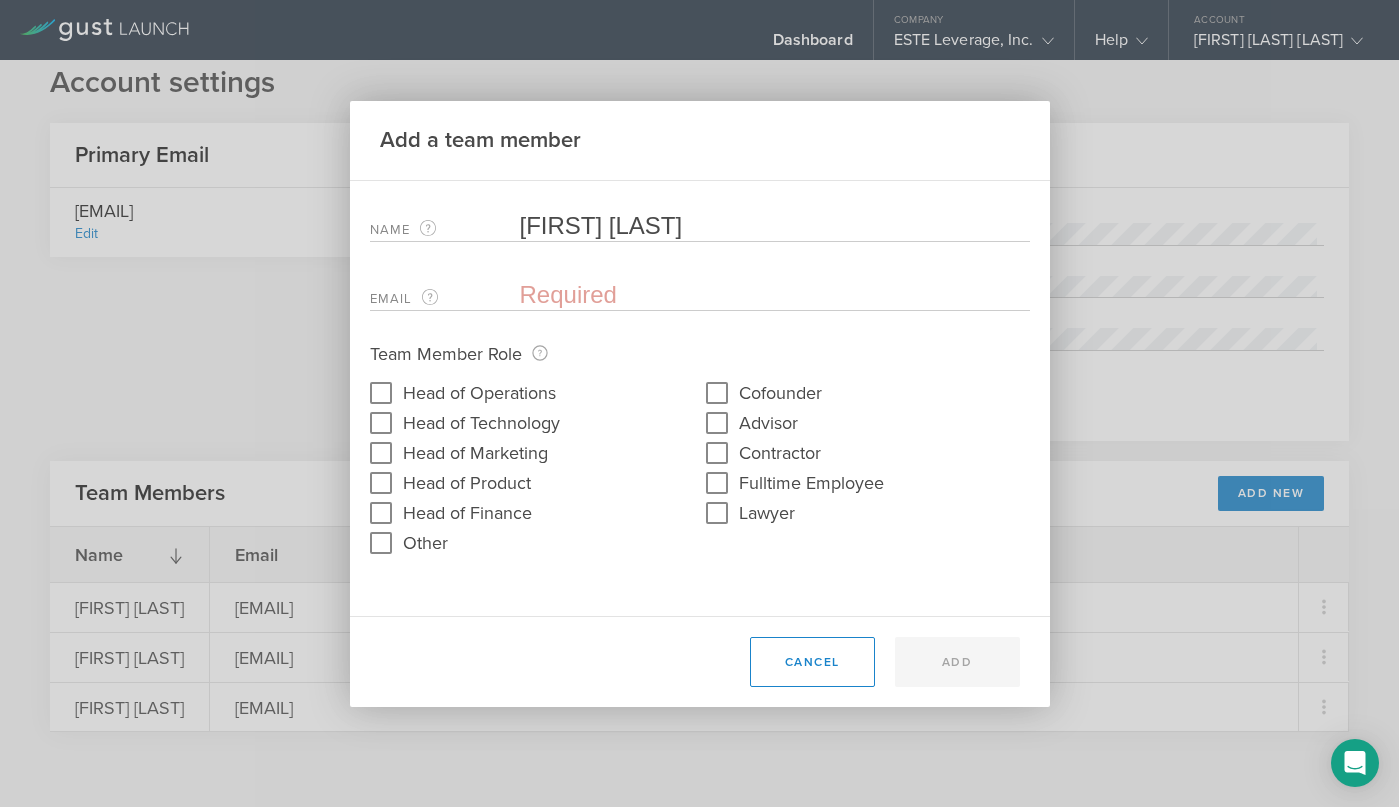 type on "[FIRST] [LAST]" 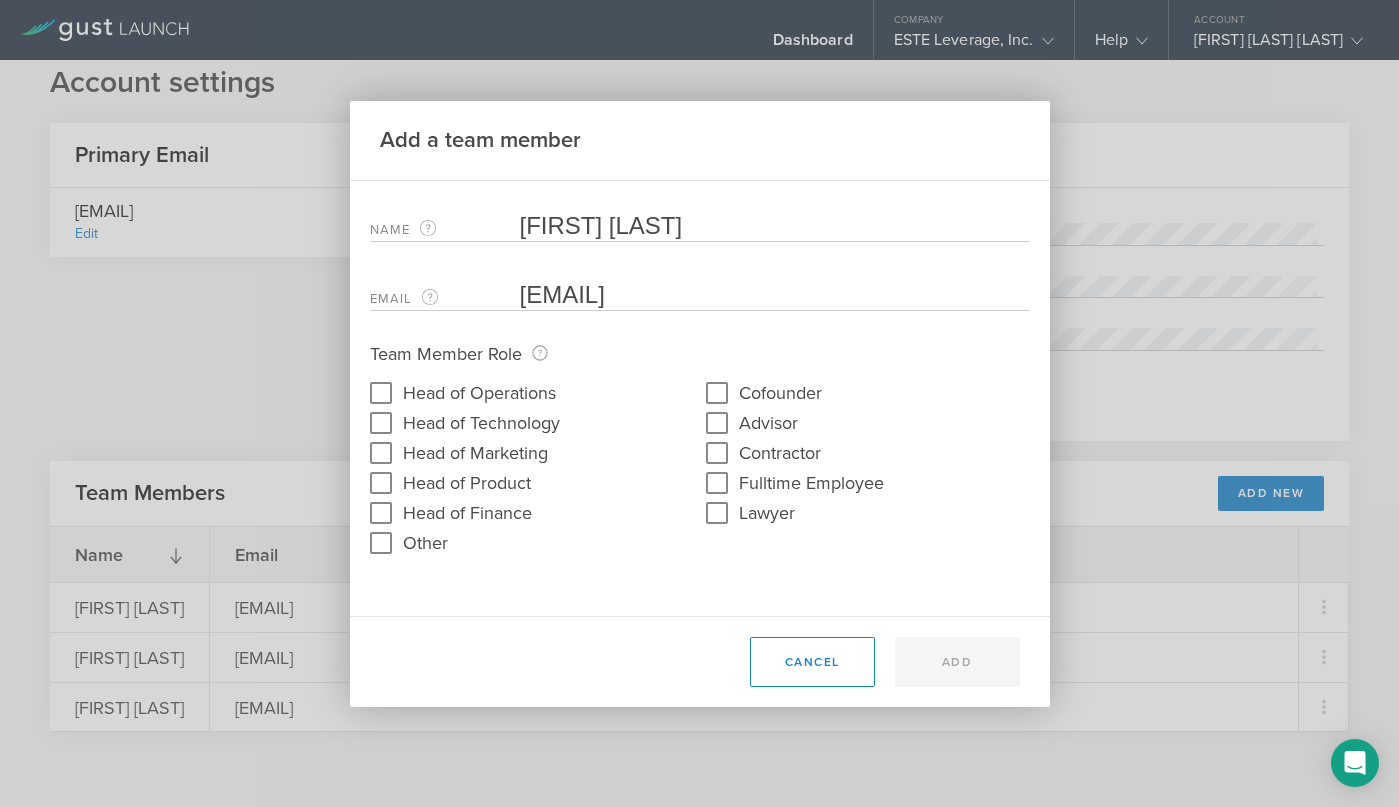 type on "[EMAIL]" 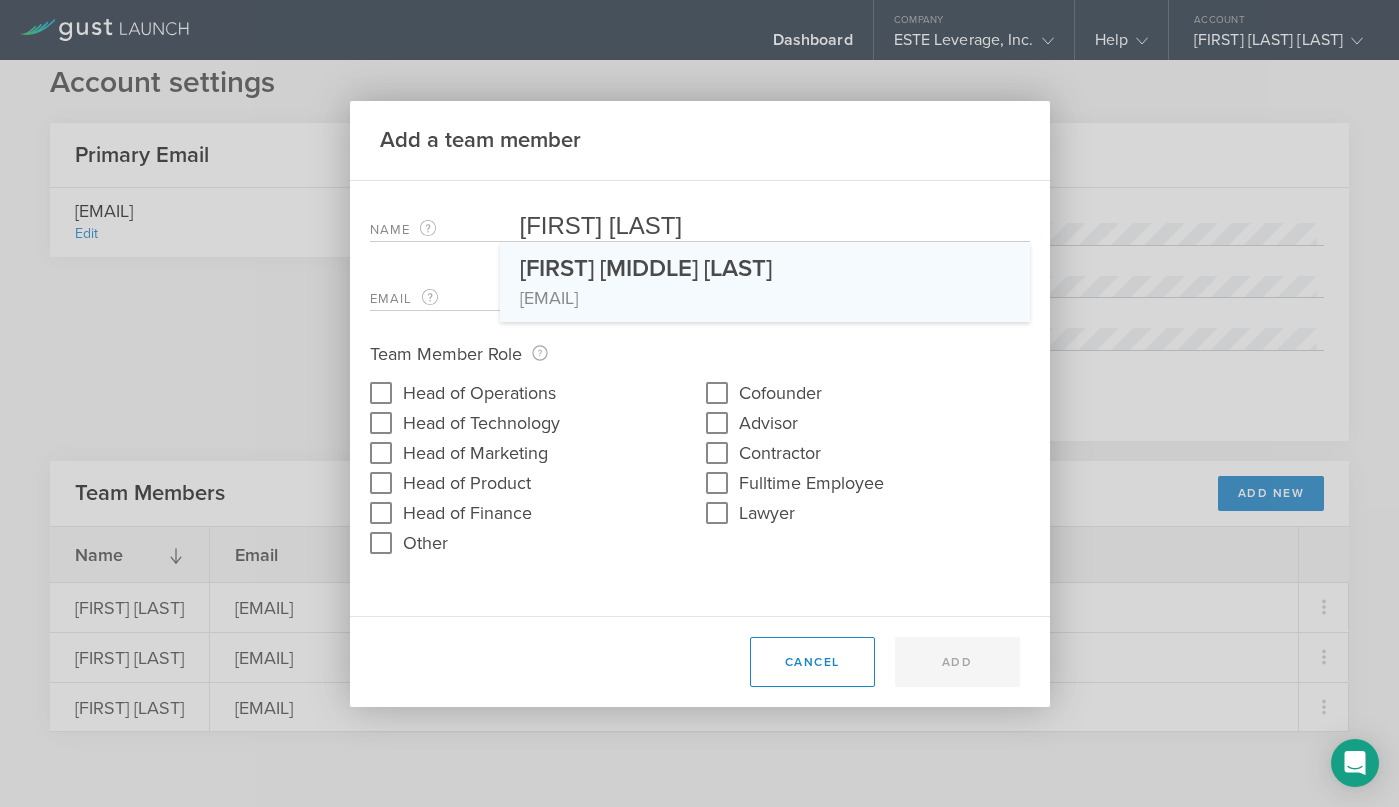 type on "[FIRST] [LAST]" 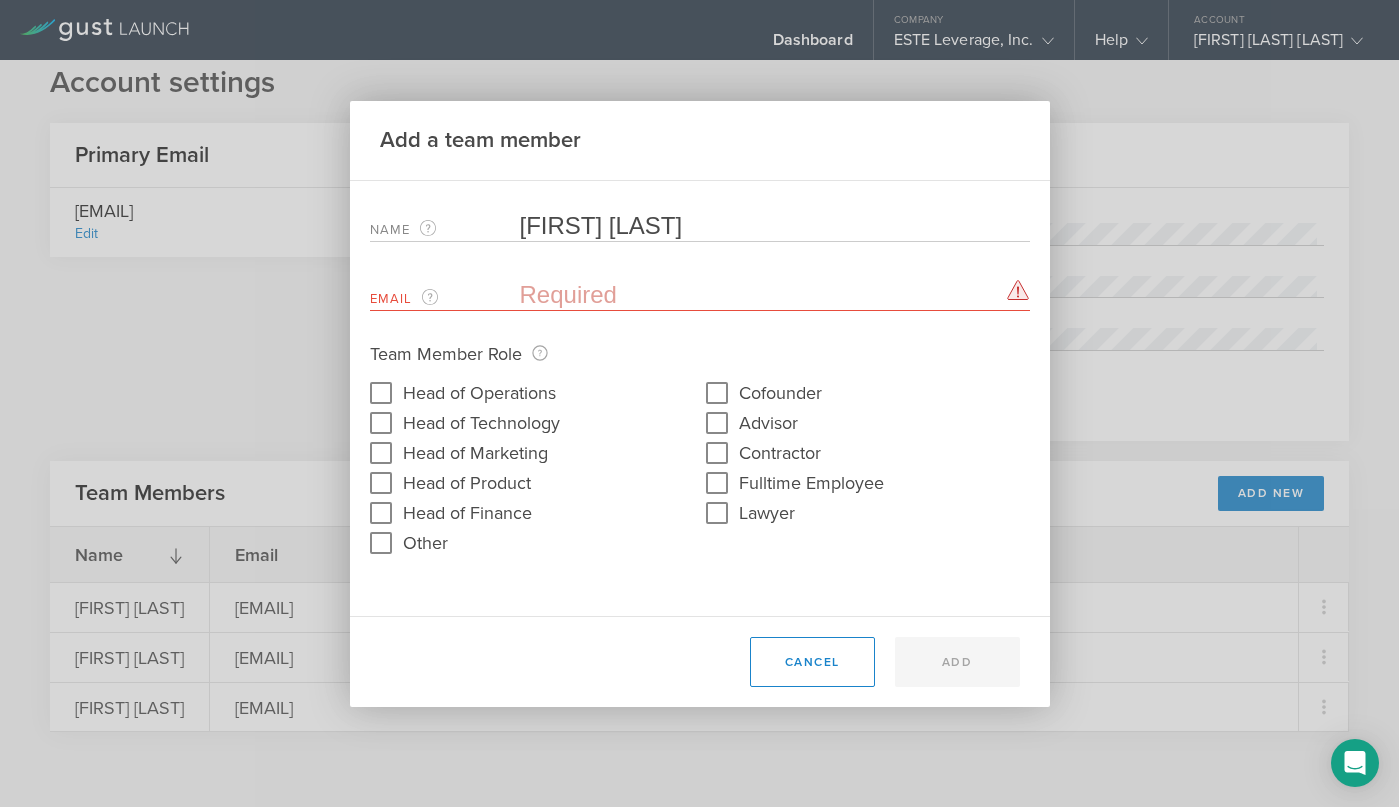 click on "Cancel Add" at bounding box center [700, 661] 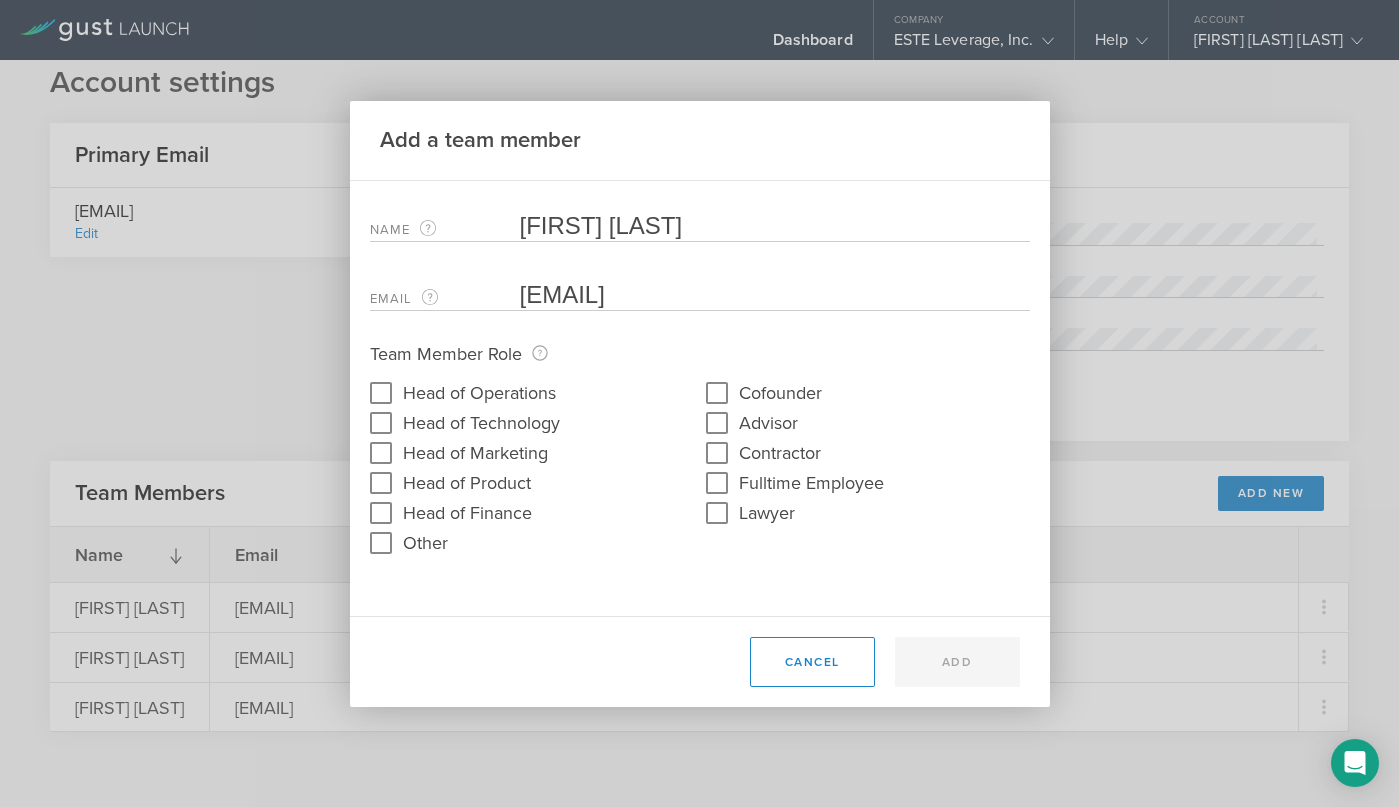 type on "[EMAIL]" 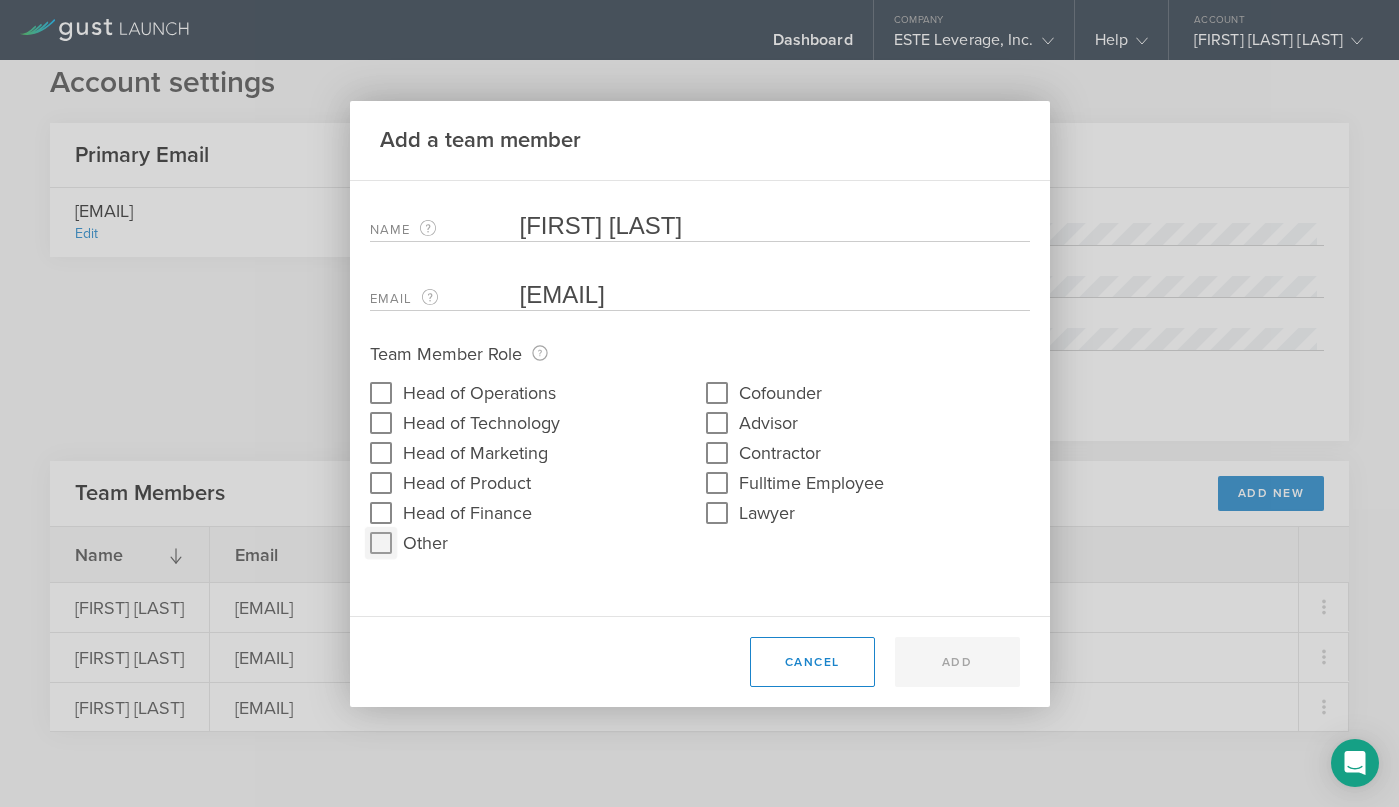 click on "Other" at bounding box center (381, 543) 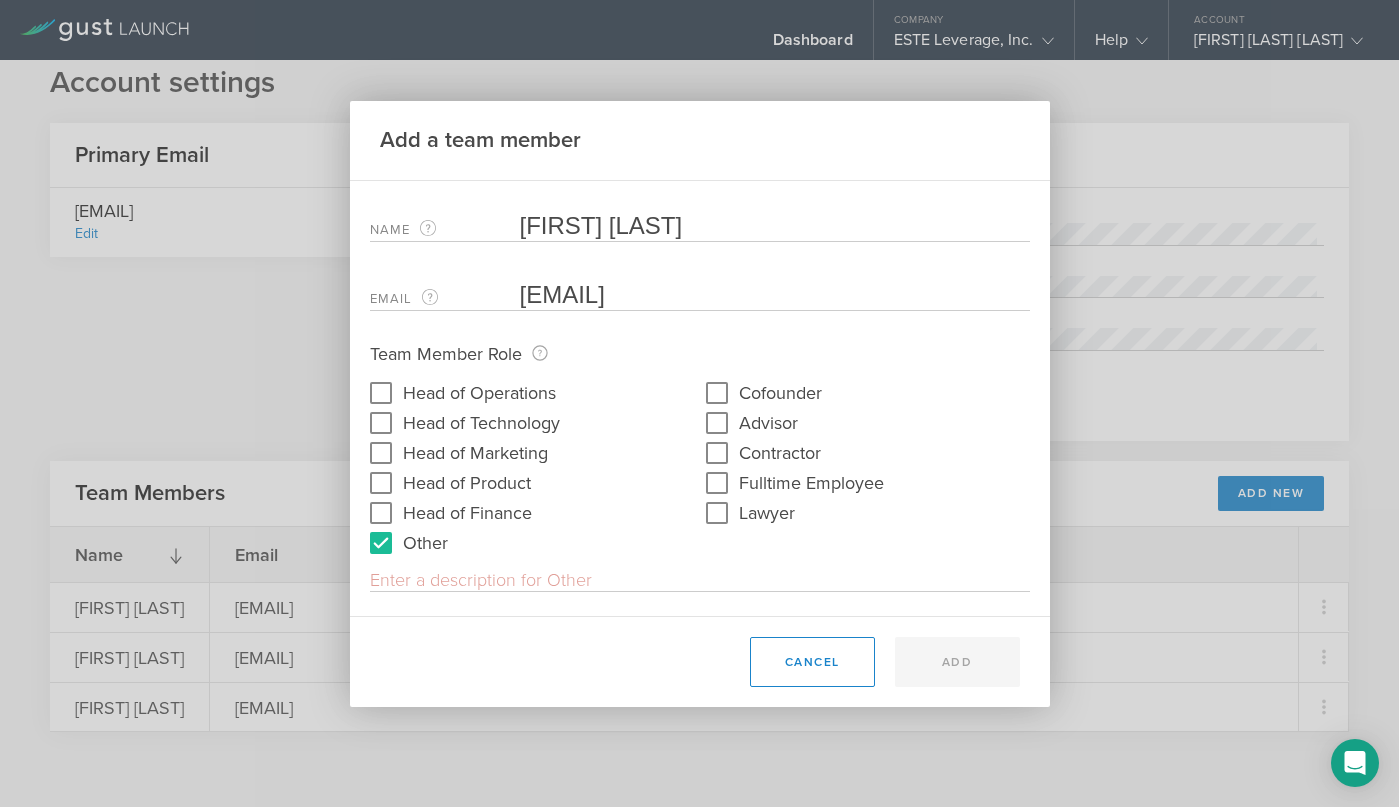 click at bounding box center [700, 580] 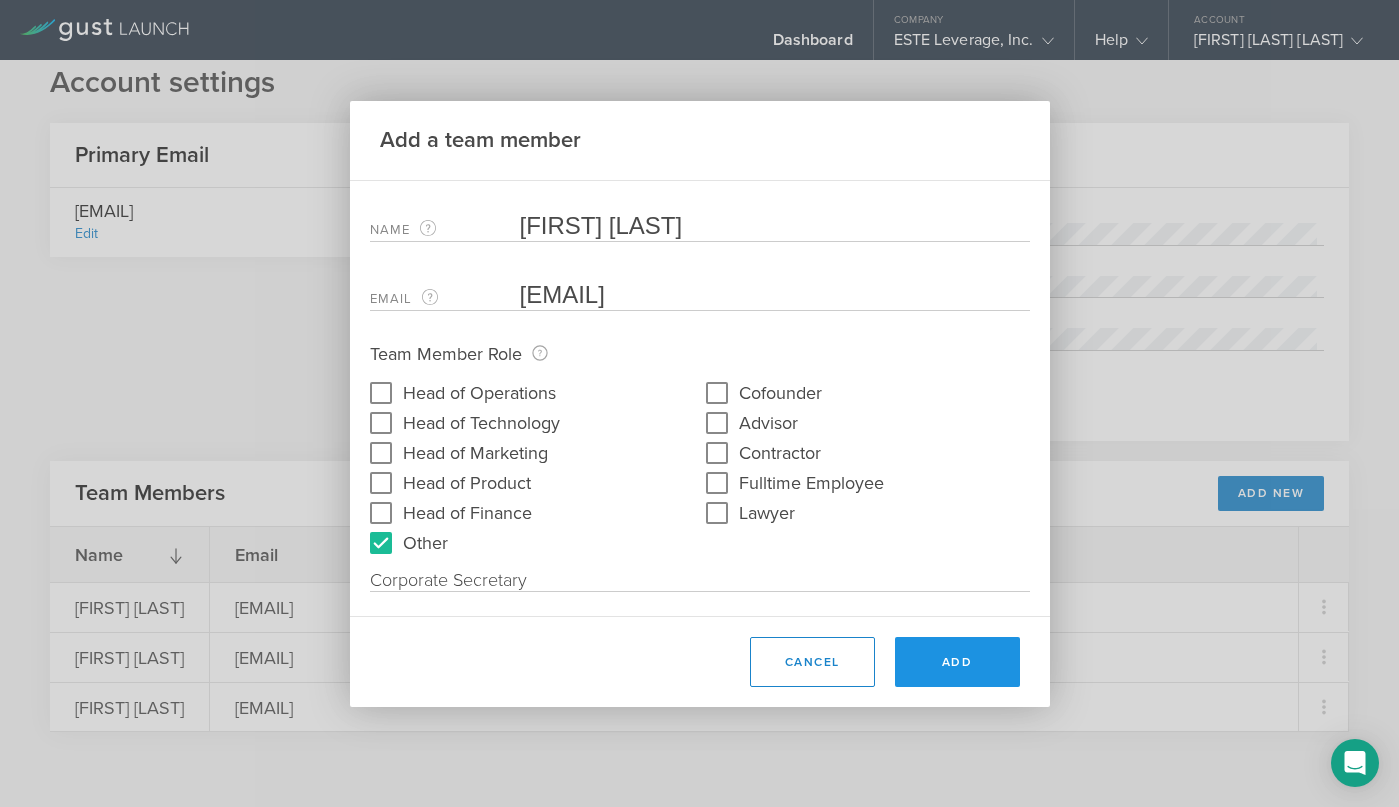 type on "Corporate Secretary" 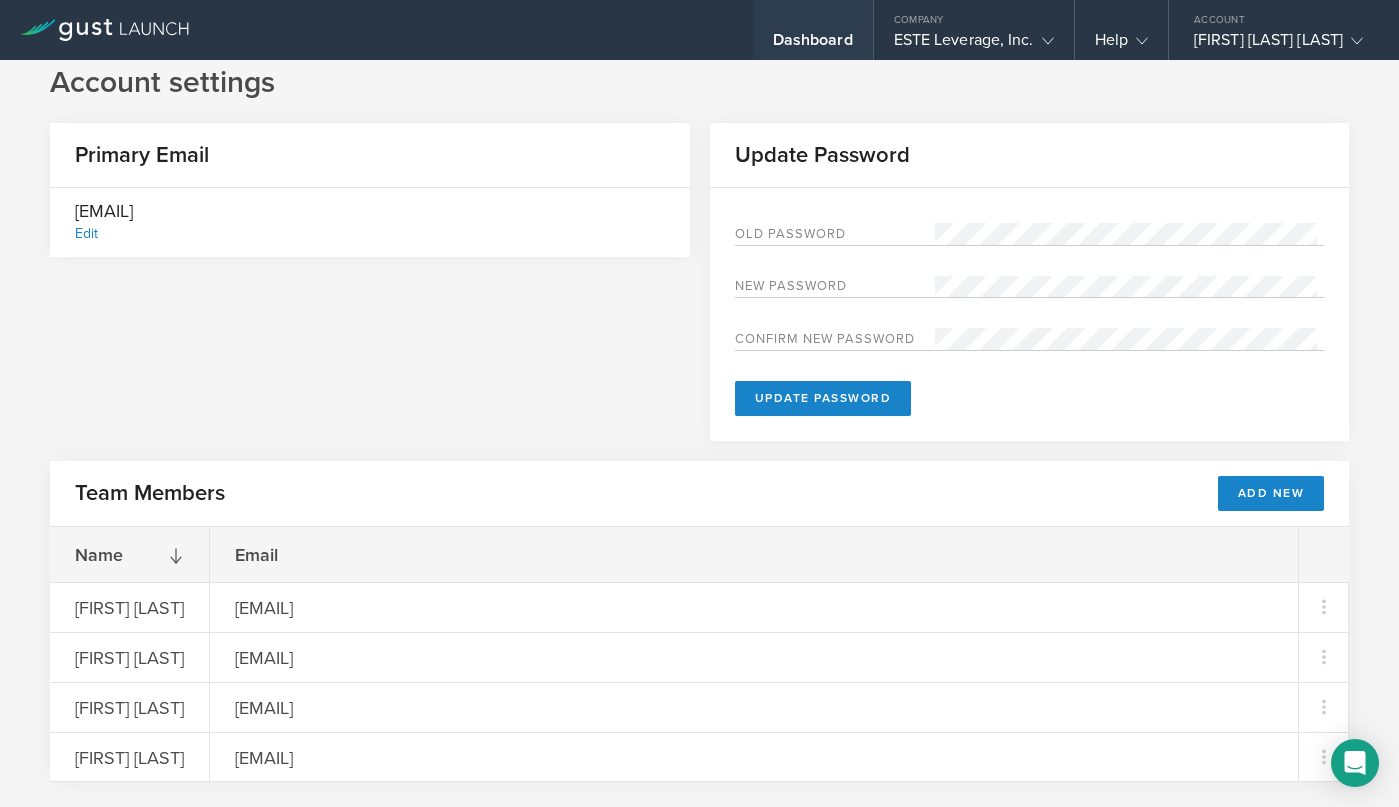 click on "Dashboard" at bounding box center (813, 45) 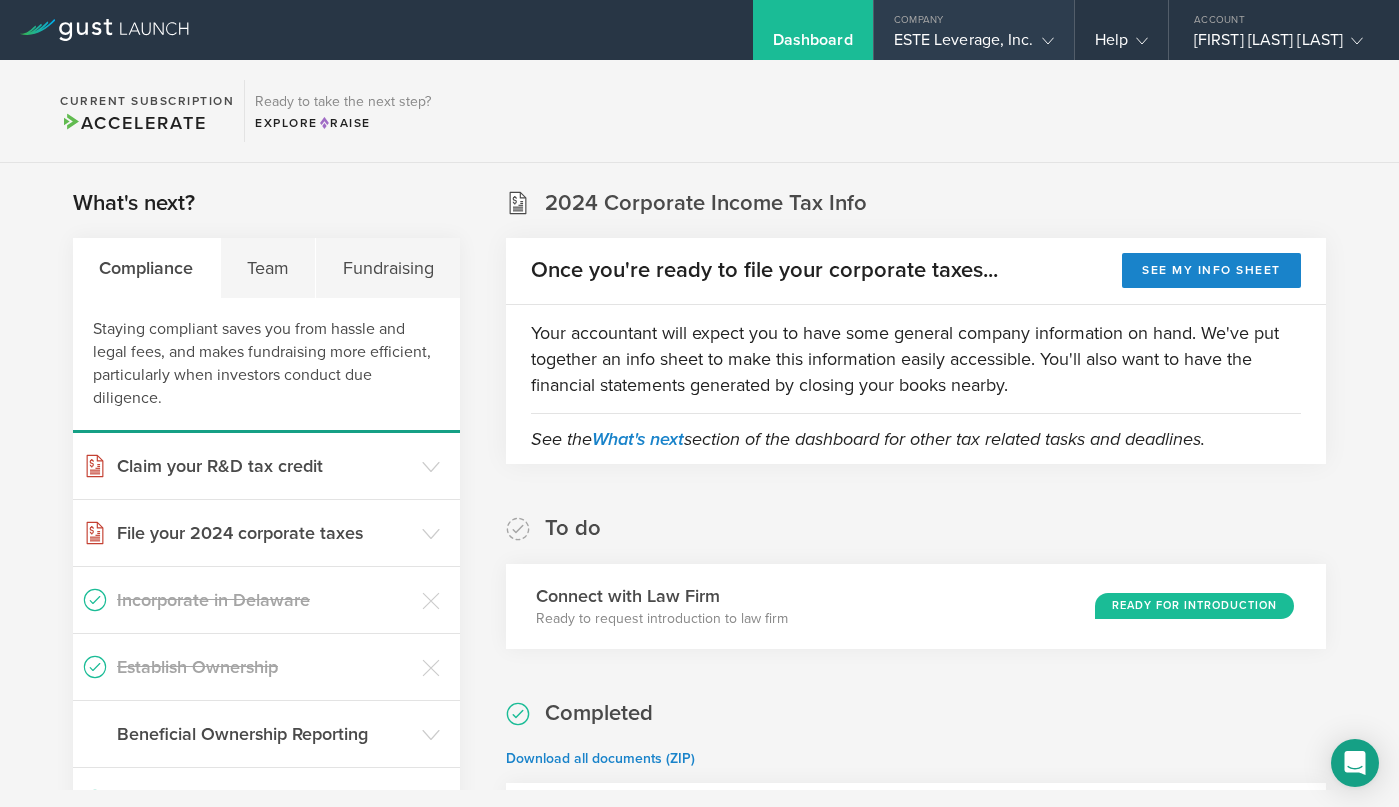 click on "ESTE Leverage, Inc." at bounding box center [974, 45] 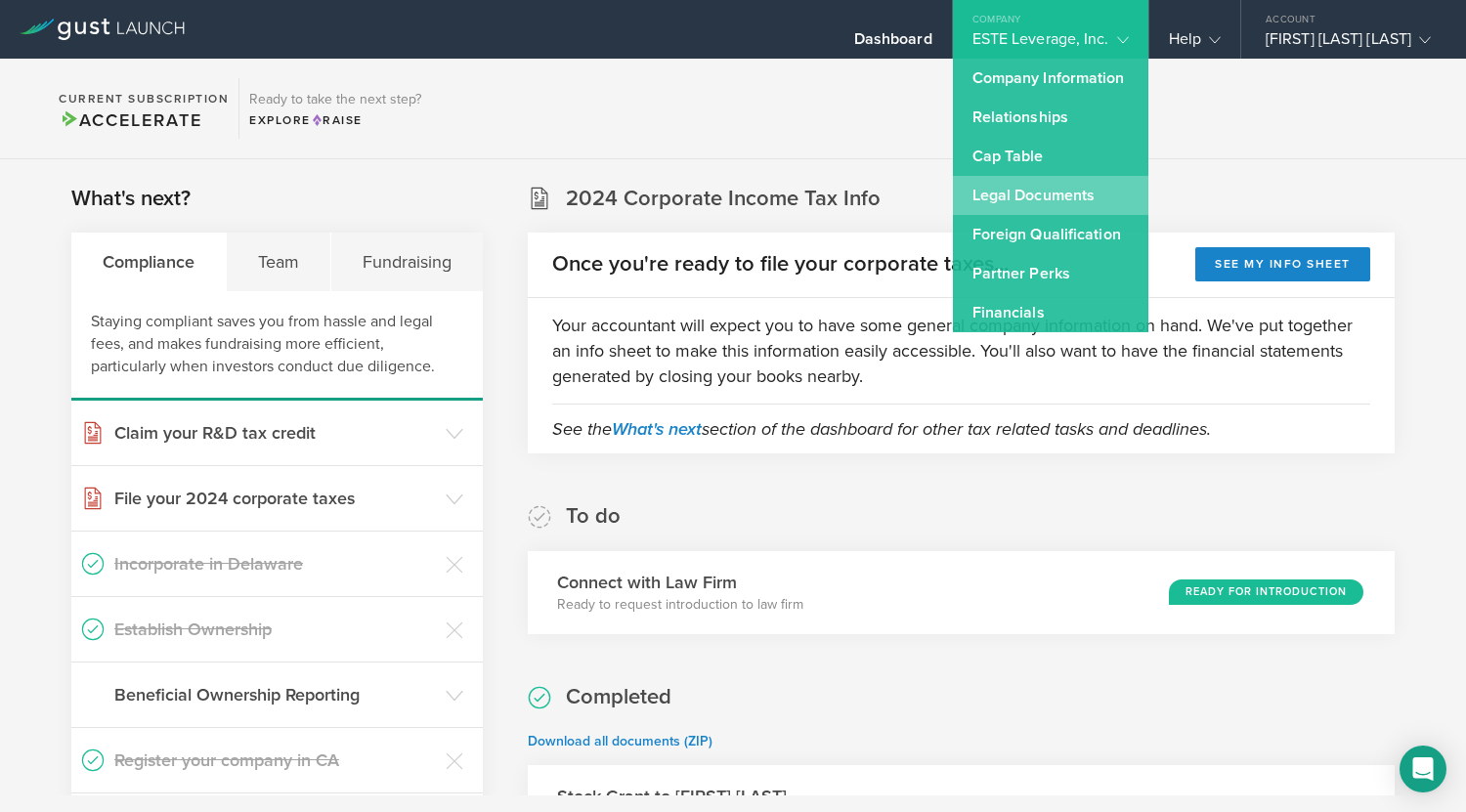 click on "Legal Documents" at bounding box center [1051, 195] 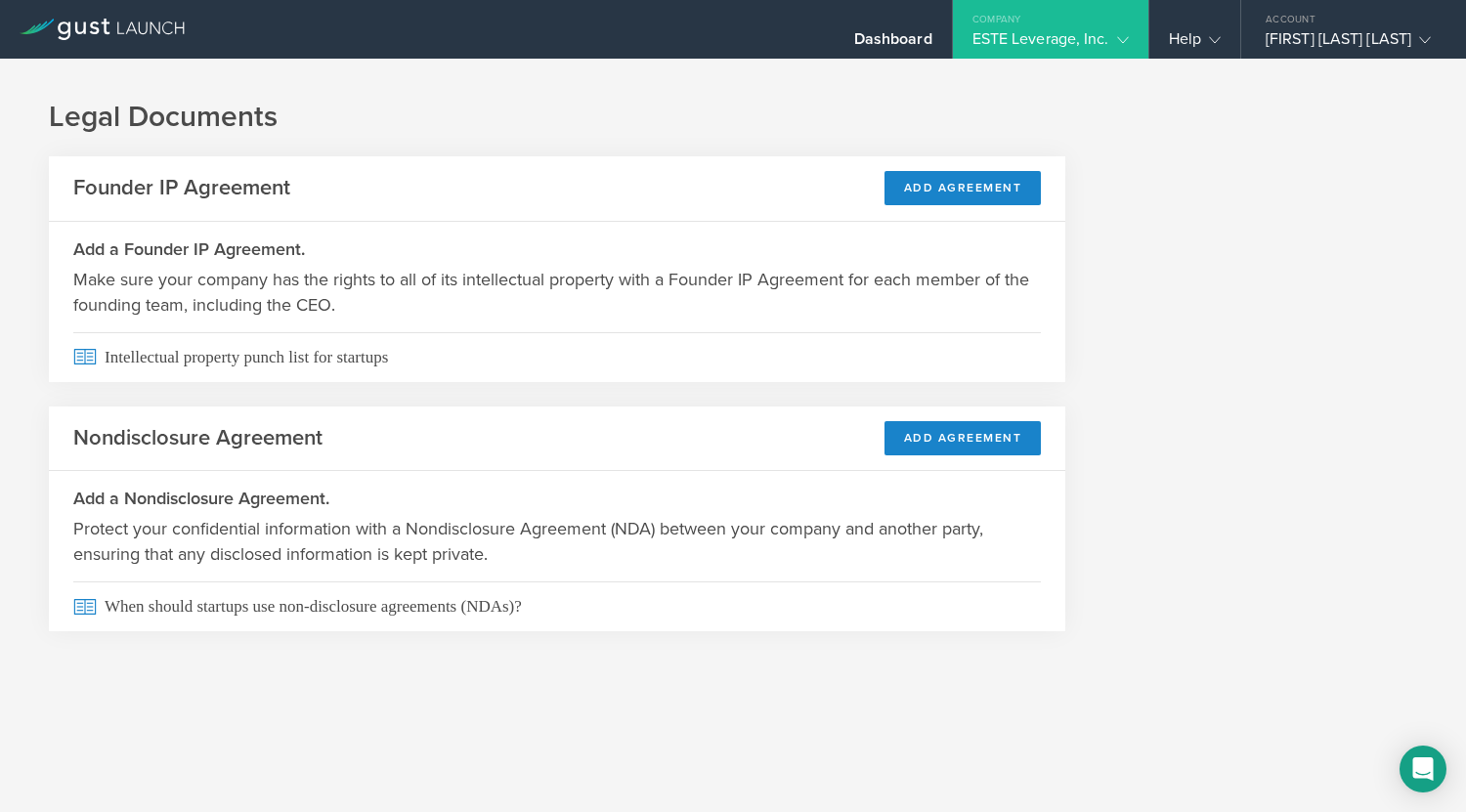 click on "ESTE Leverage, Inc." at bounding box center (1051, 44) 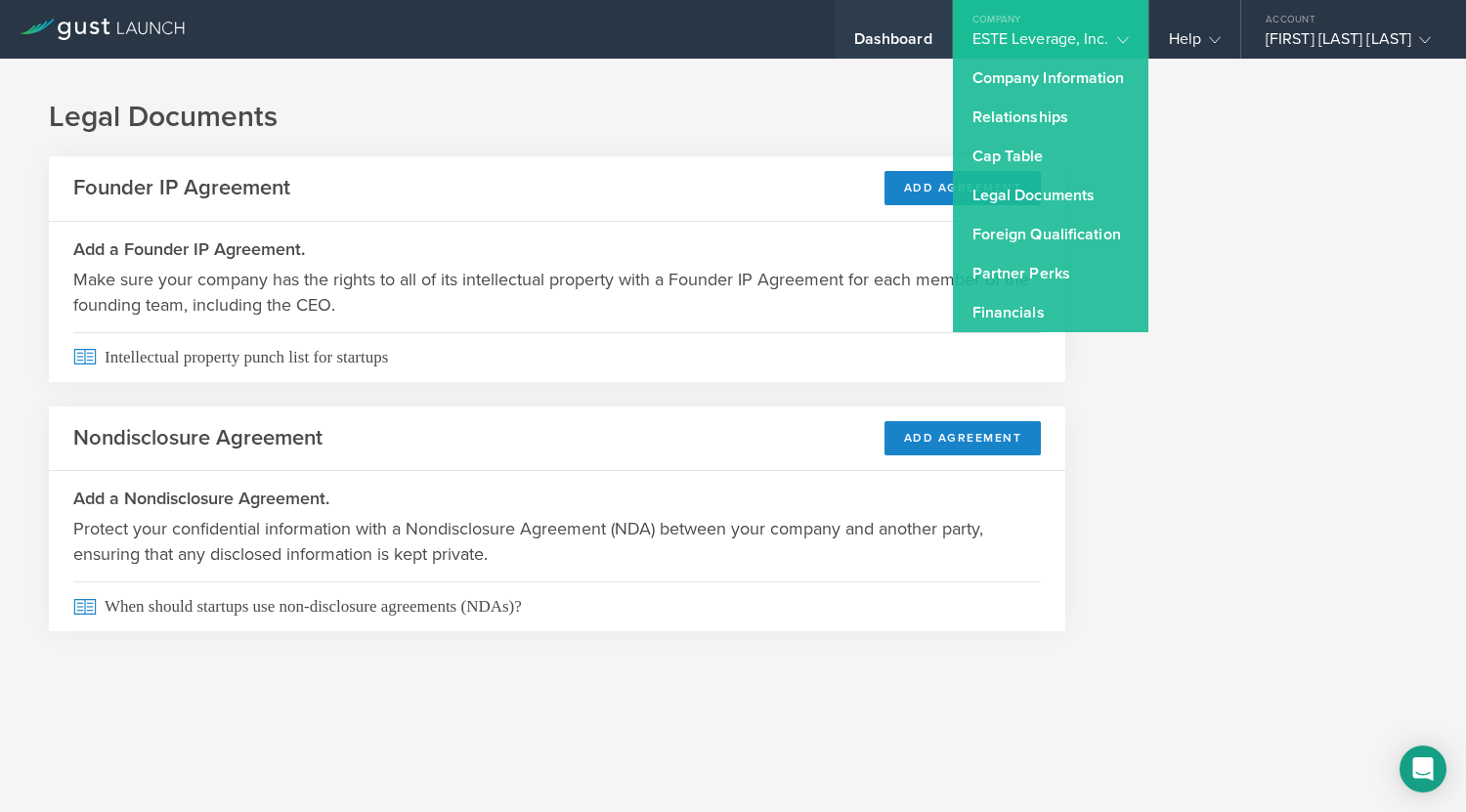 click on "Dashboard" at bounding box center (893, 44) 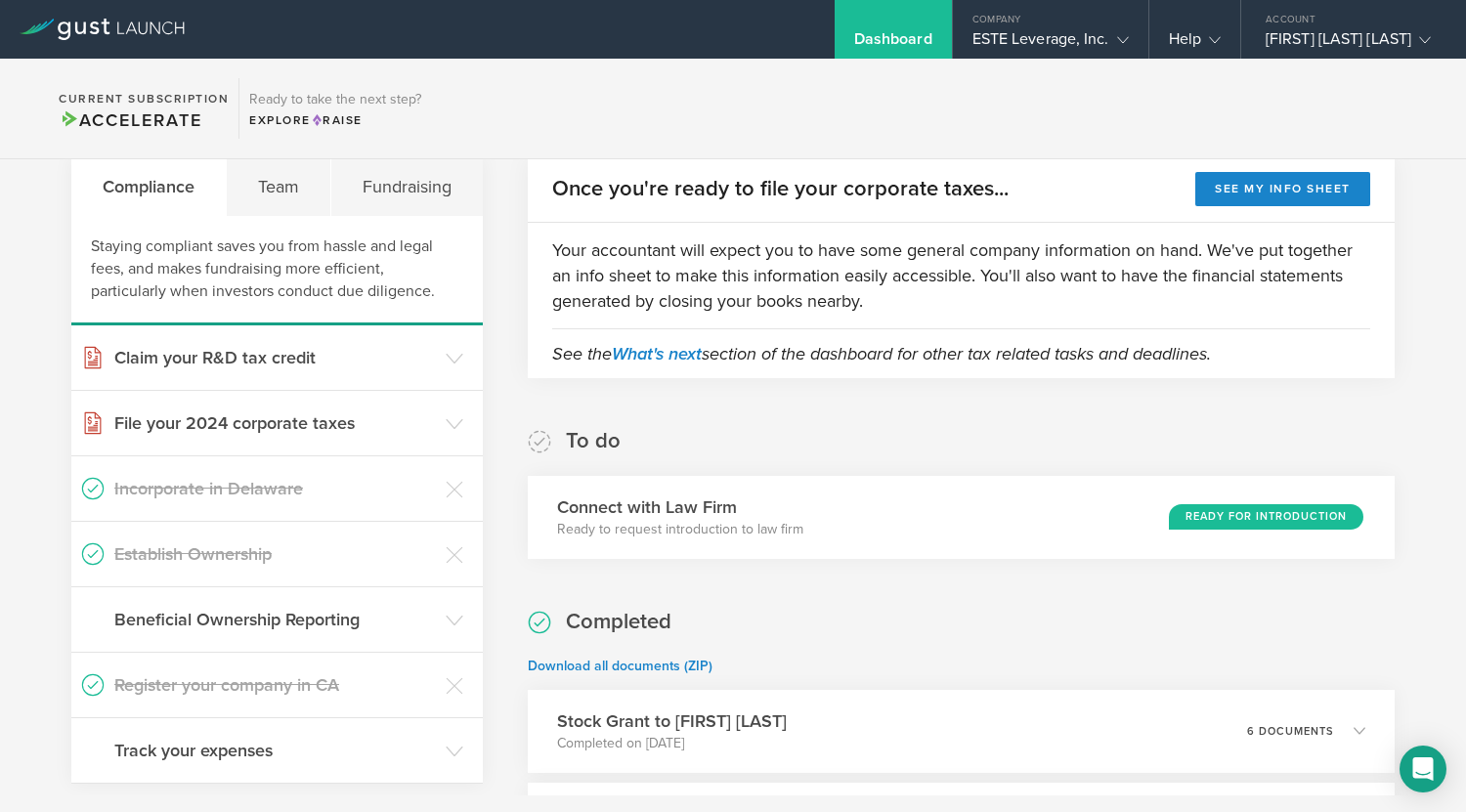 scroll, scrollTop: 0, scrollLeft: 0, axis: both 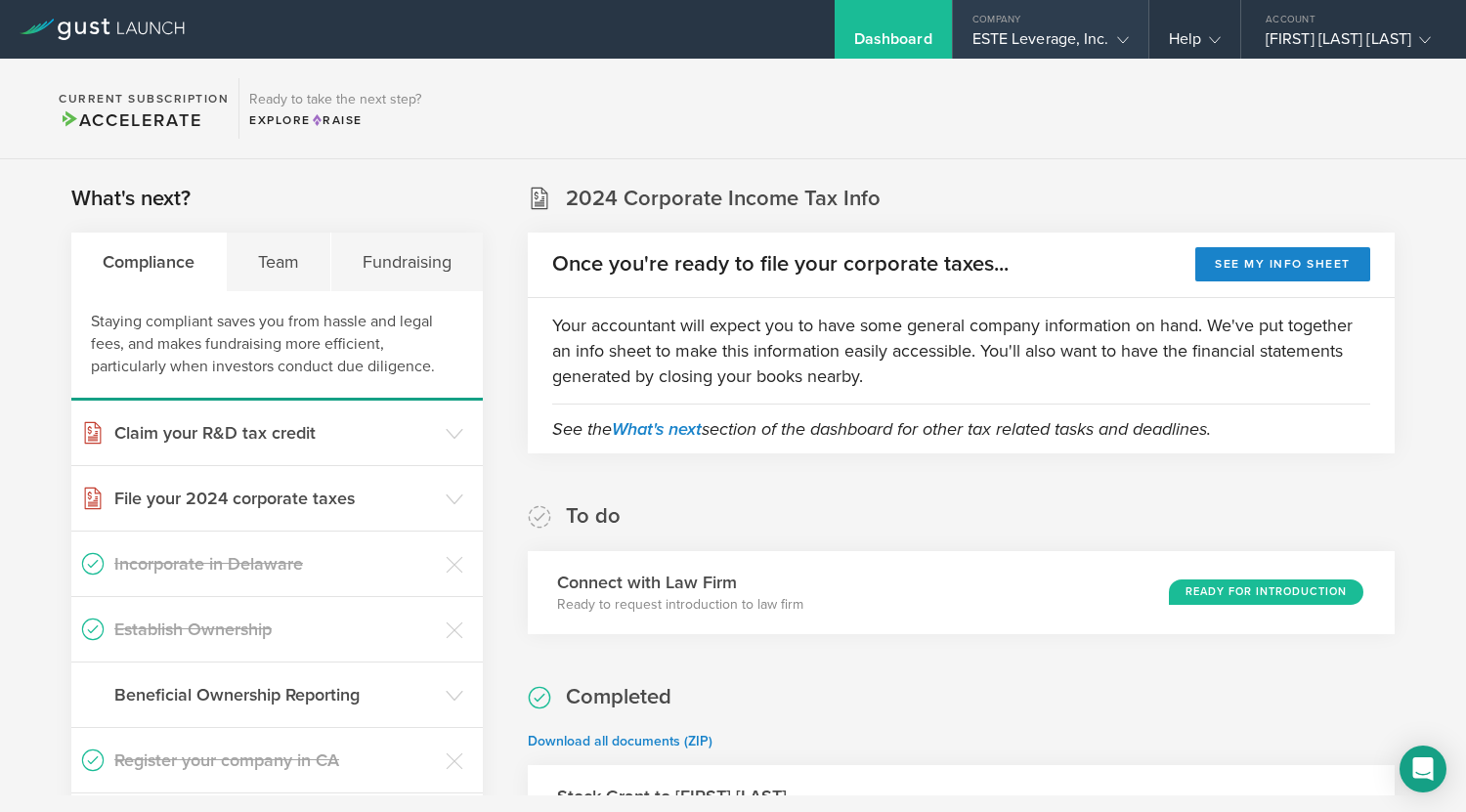 click on "ESTE Leverage, Inc." at bounding box center (1051, 44) 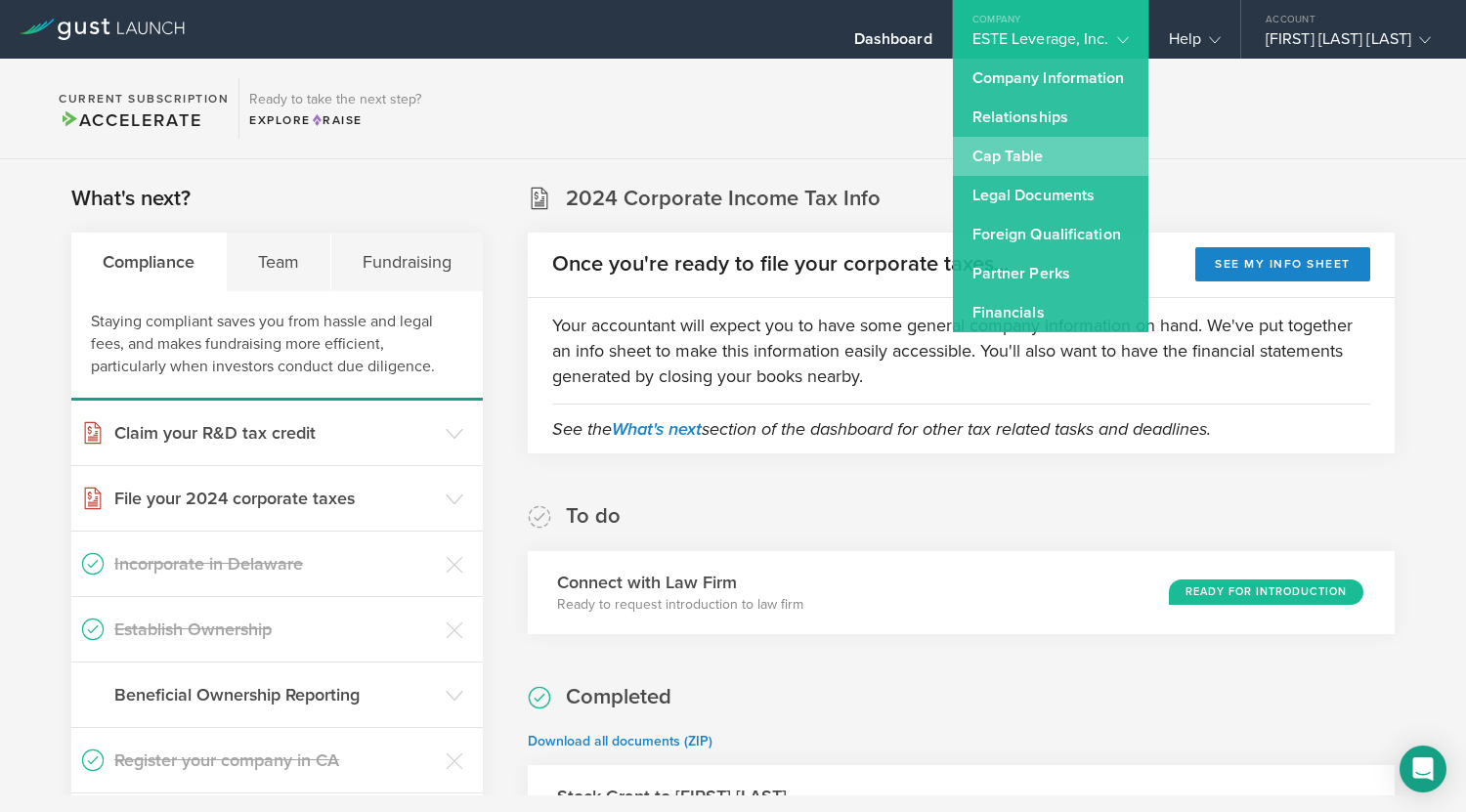 click on "Cap Table" at bounding box center (1051, 156) 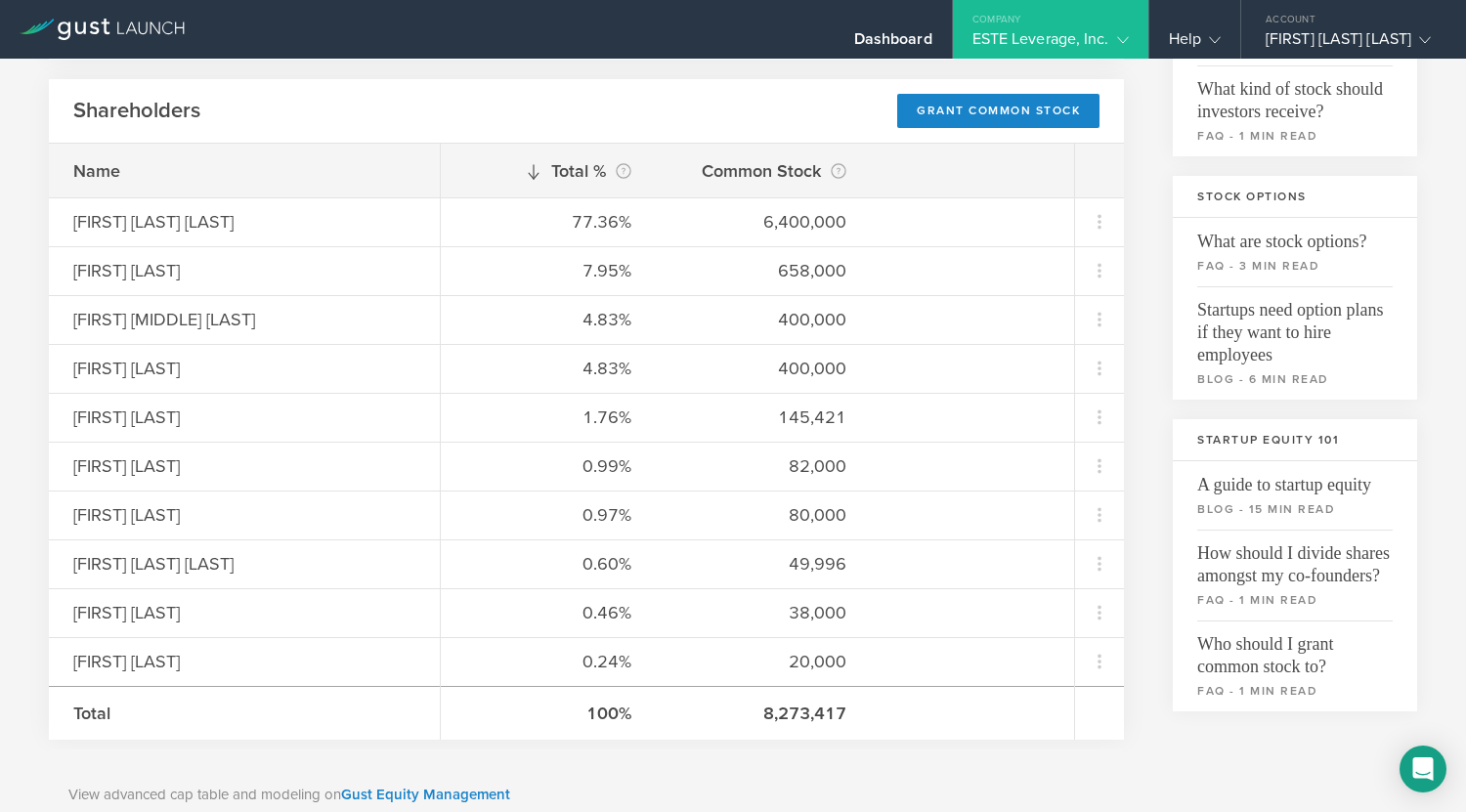 scroll, scrollTop: 327, scrollLeft: 0, axis: vertical 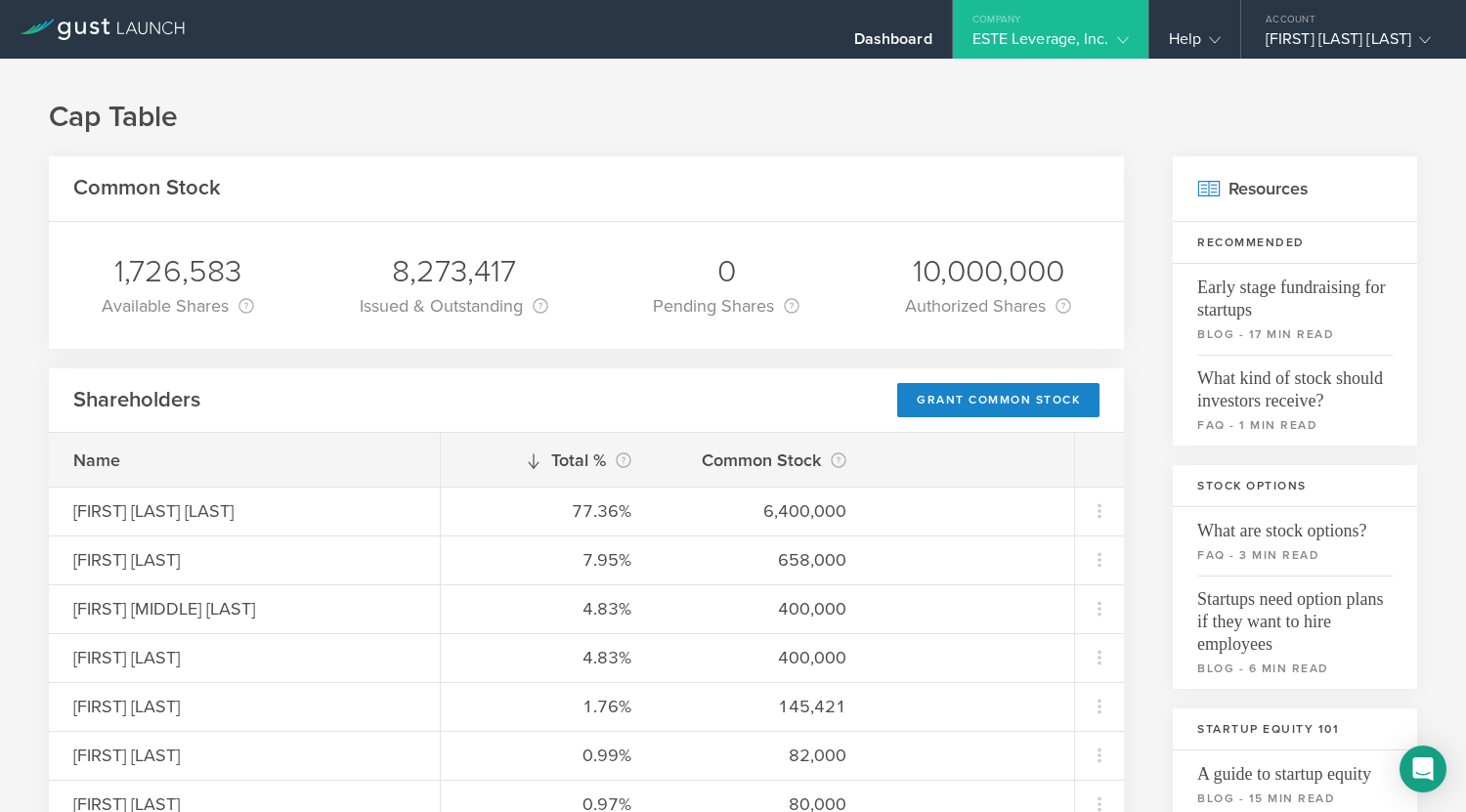 click on "ESTE Leverage, Inc." at bounding box center (1051, 44) 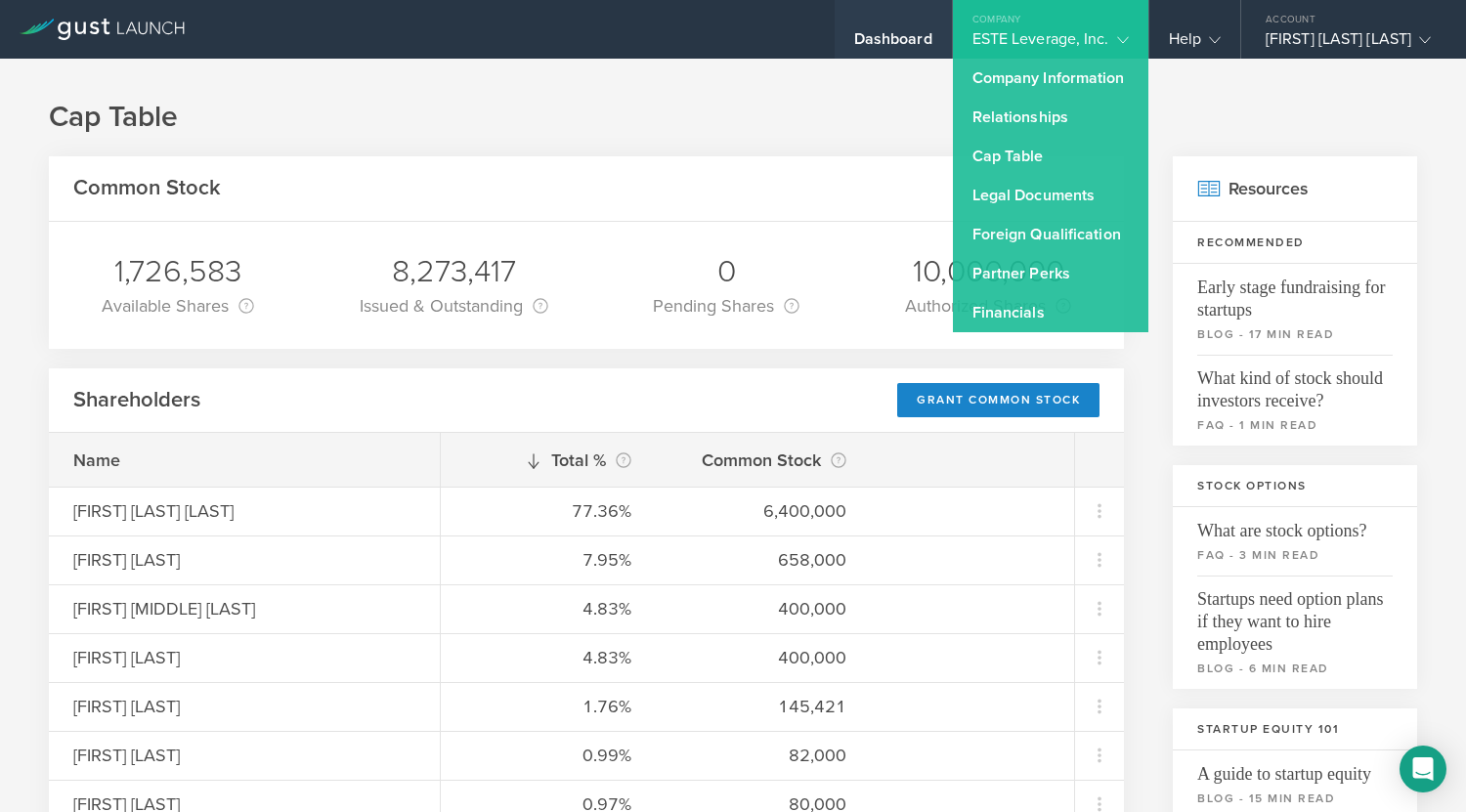 click on "Dashboard" at bounding box center [893, 44] 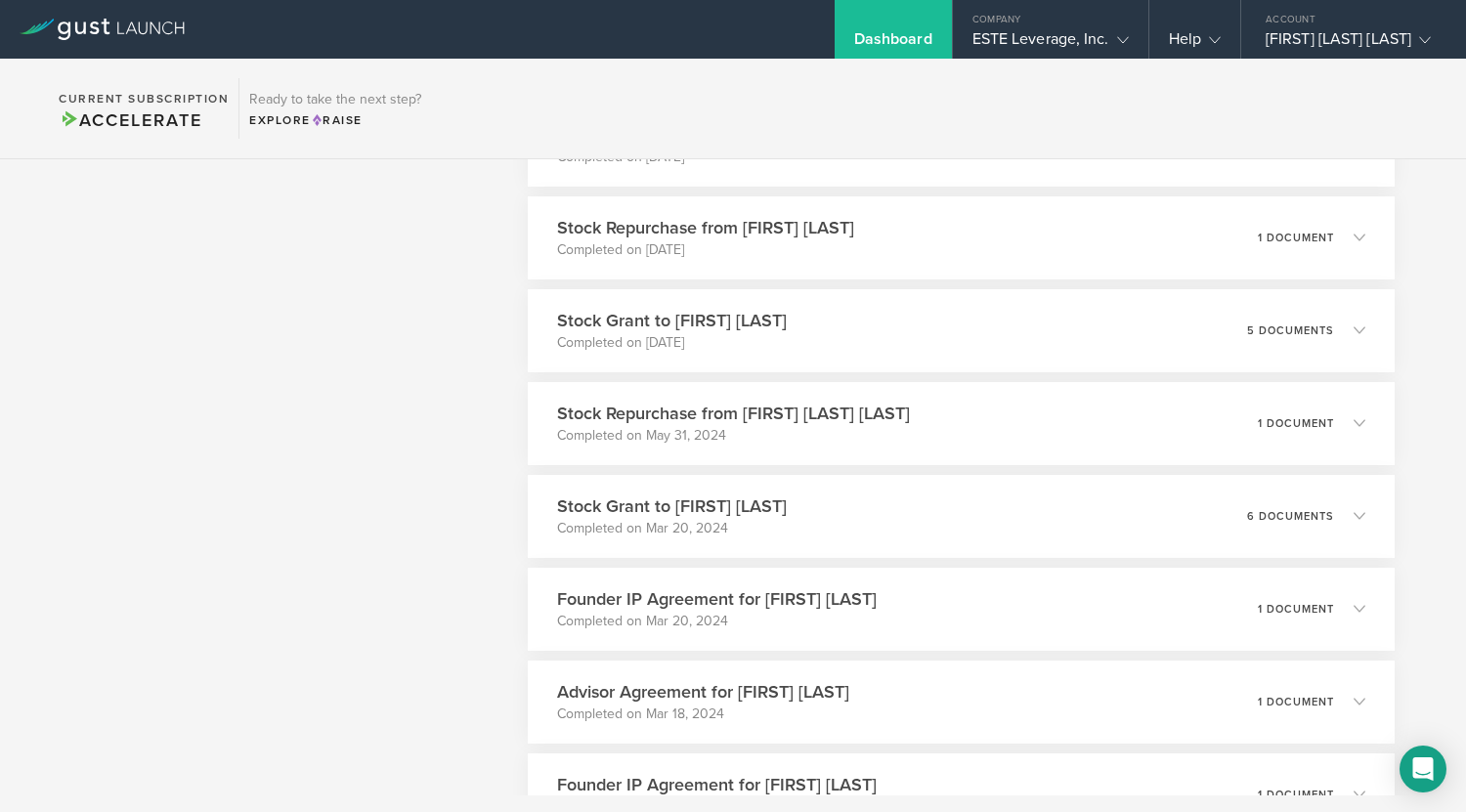scroll, scrollTop: 0, scrollLeft: 0, axis: both 